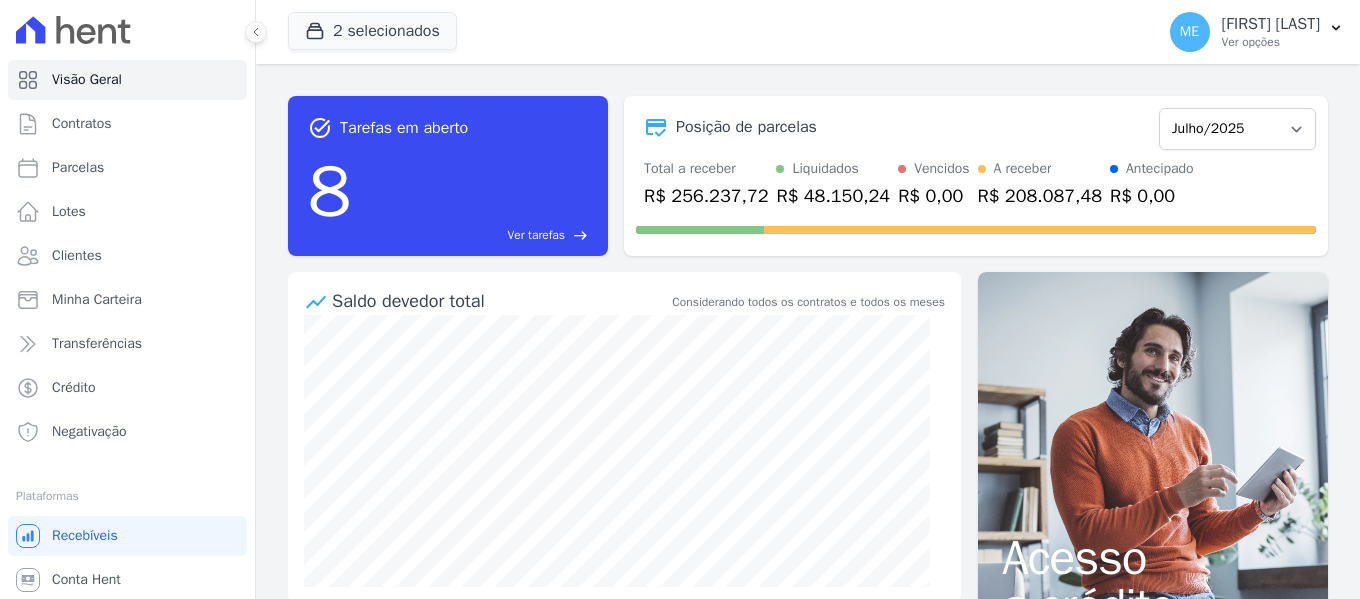 scroll, scrollTop: 0, scrollLeft: 0, axis: both 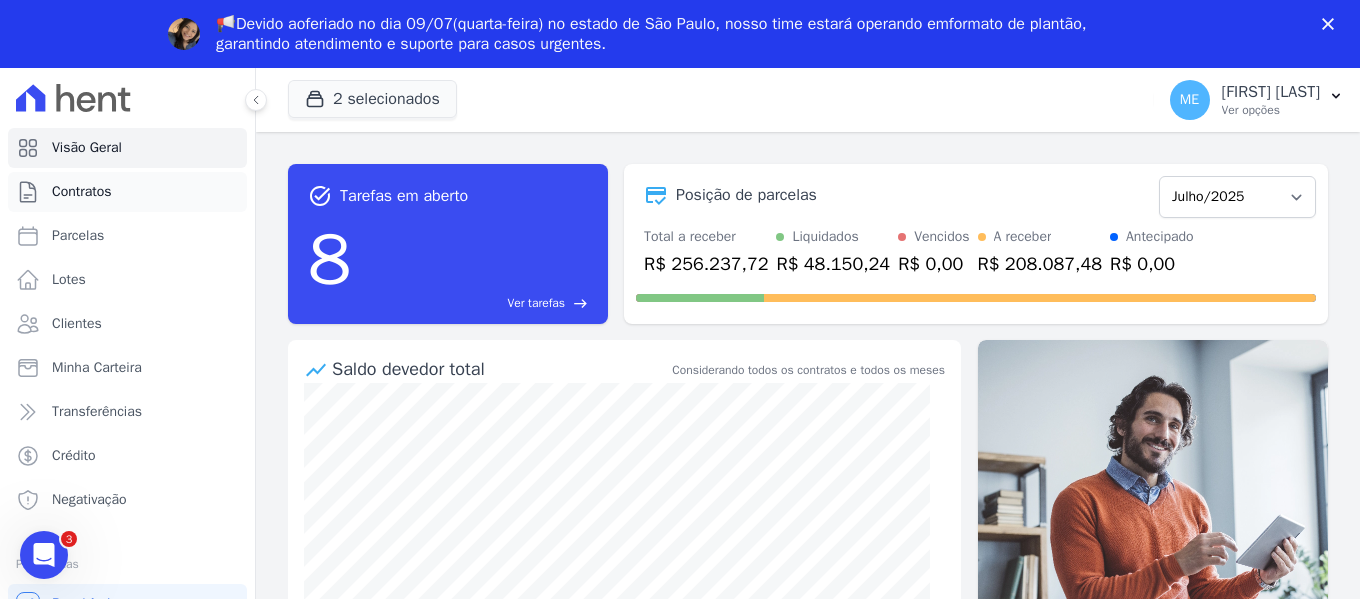 click on "Contratos" at bounding box center (82, 192) 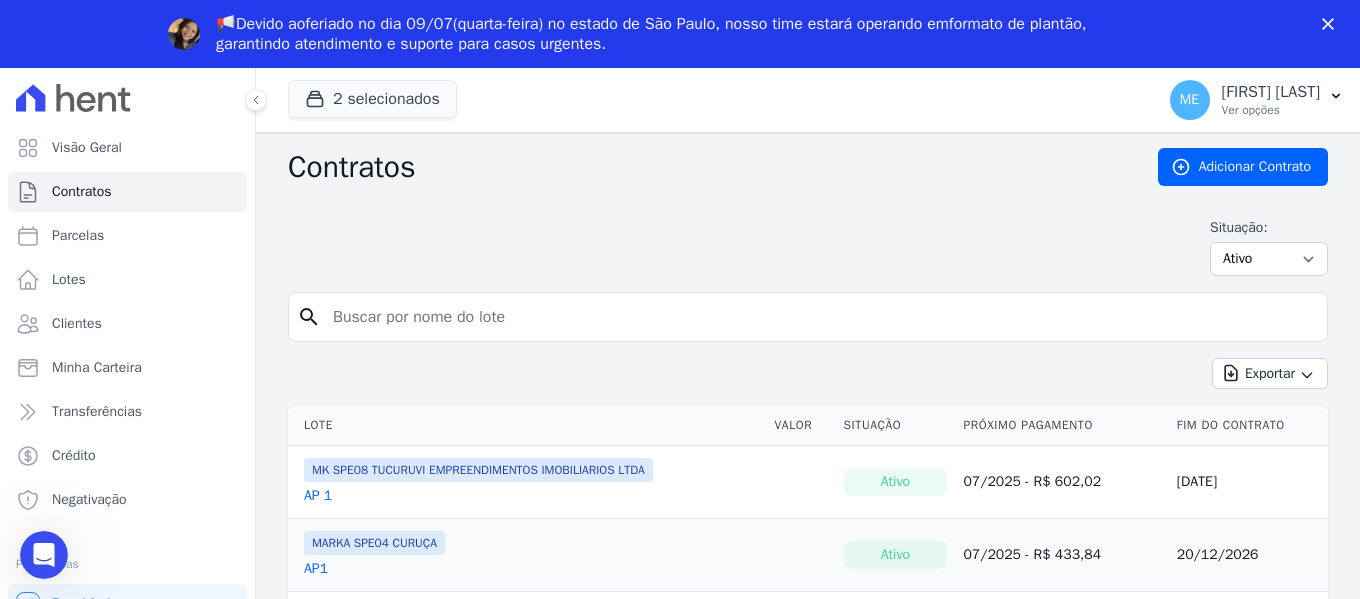scroll, scrollTop: 0, scrollLeft: 0, axis: both 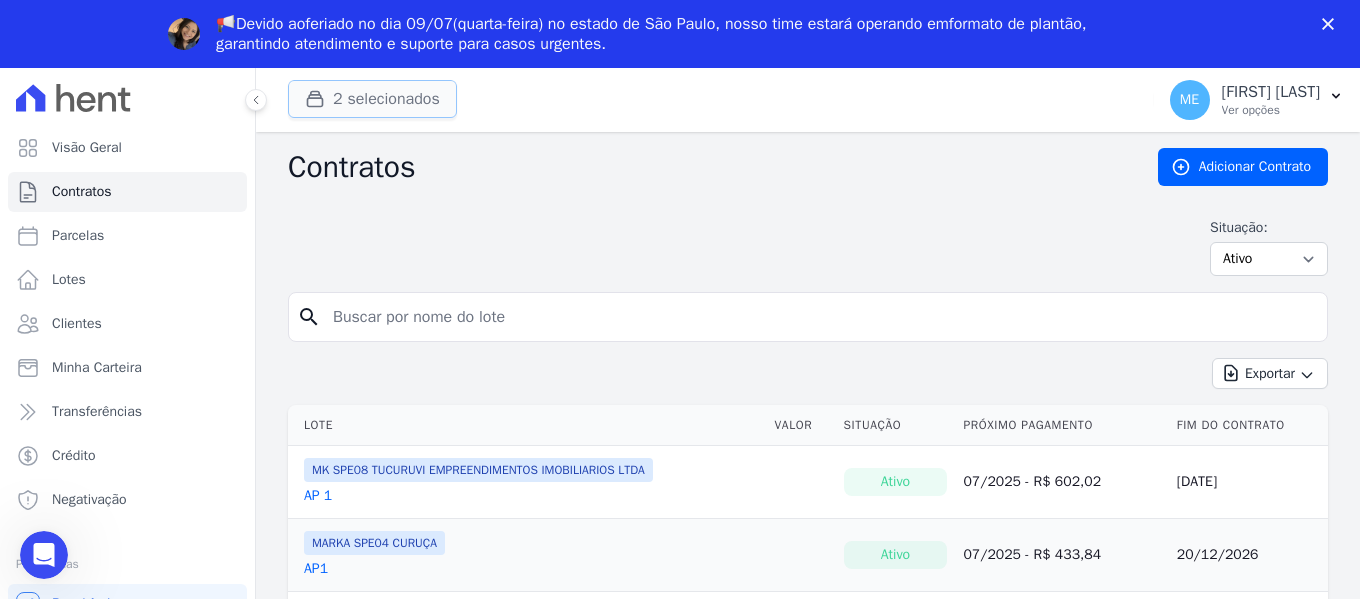 click on "2 selecionados" at bounding box center [372, 99] 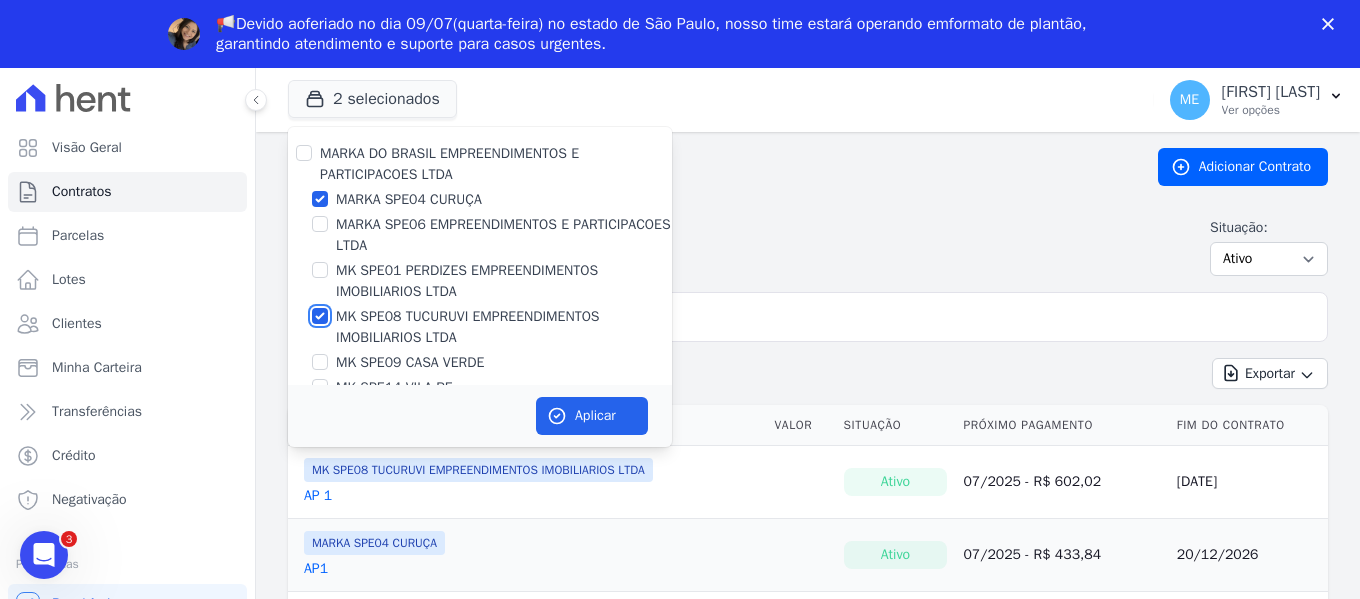 click on "MK SPE08 TUCURUVI EMPREENDIMENTOS IMOBILIARIOS LTDA" at bounding box center [320, 316] 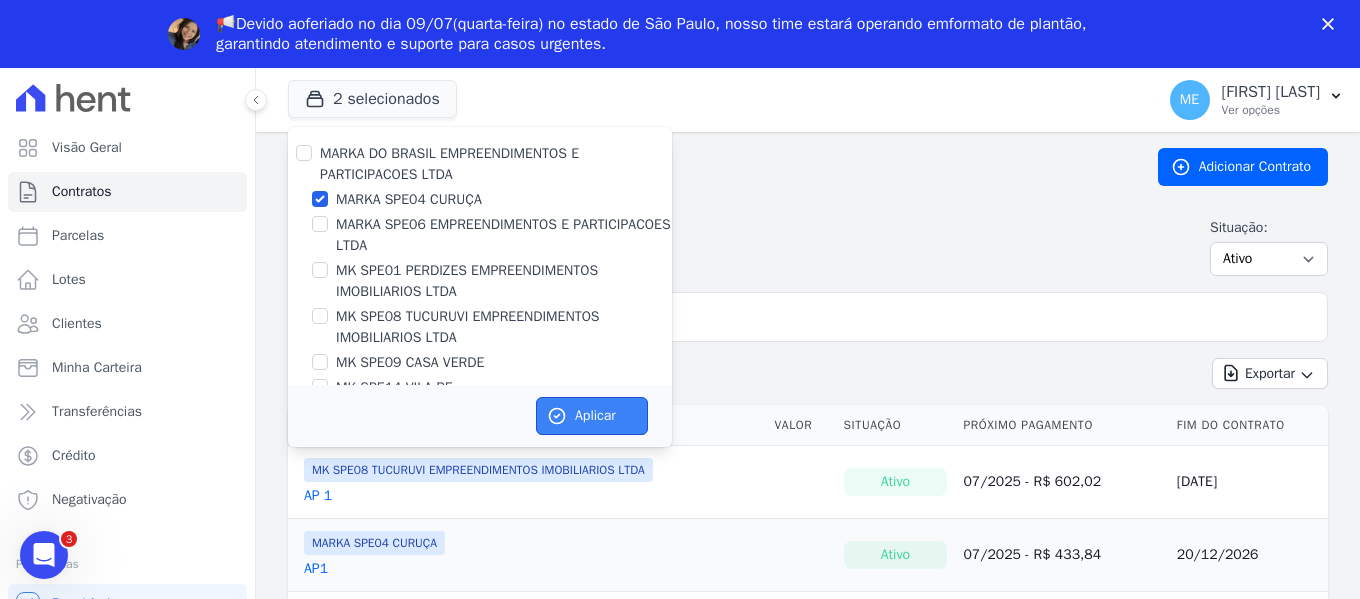 click on "Aplicar" at bounding box center [592, 416] 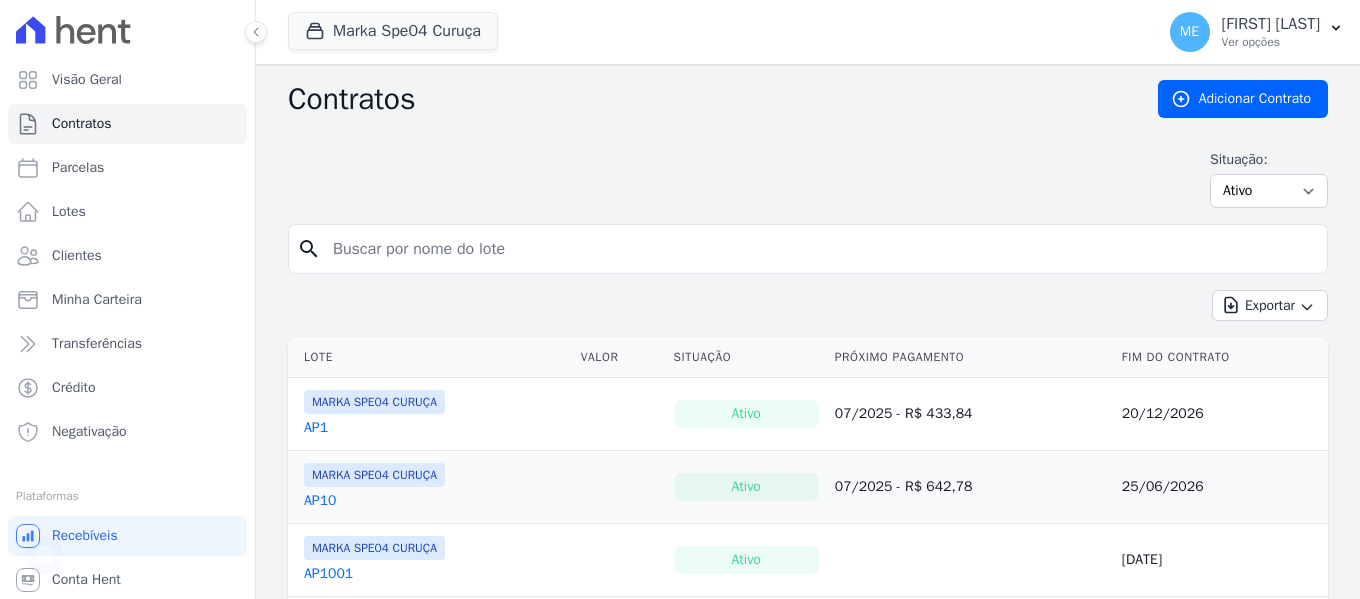 scroll, scrollTop: 0, scrollLeft: 0, axis: both 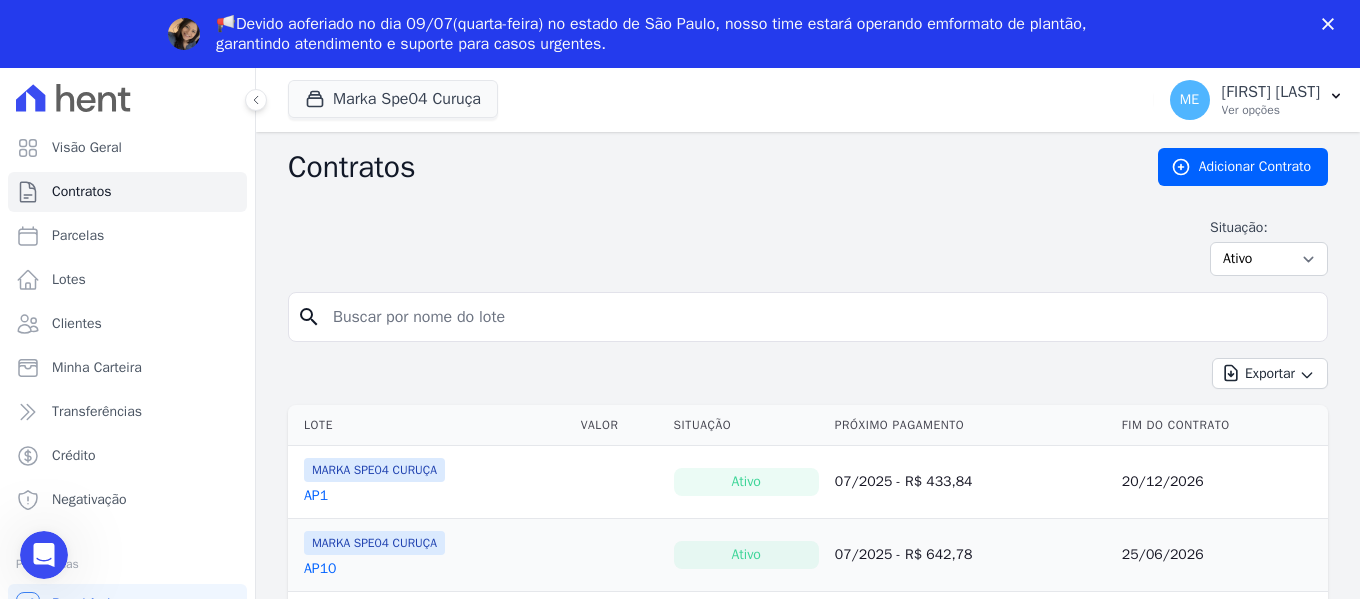 click at bounding box center (820, 317) 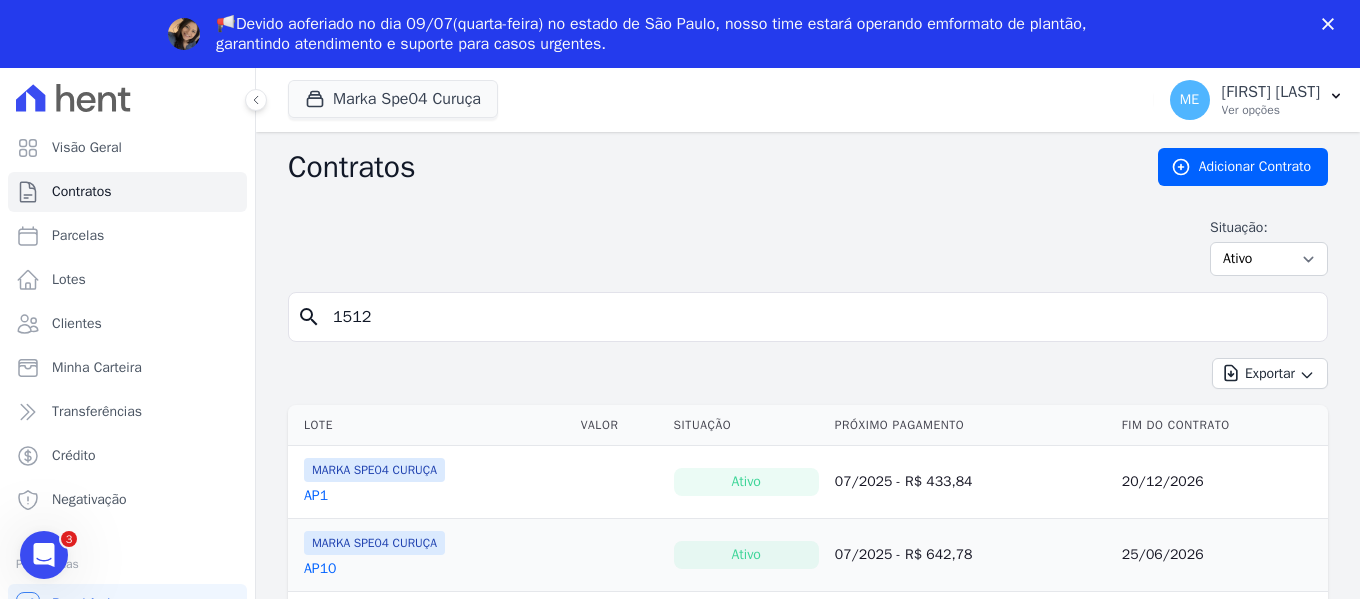 type on "1512" 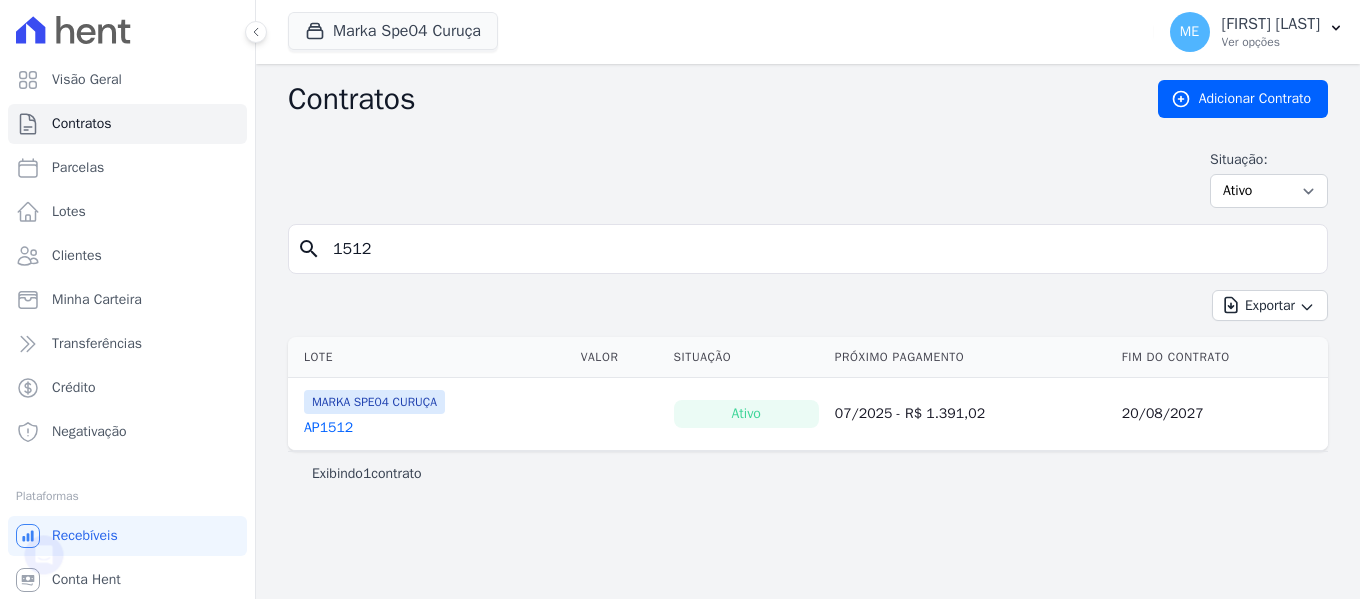 scroll, scrollTop: 0, scrollLeft: 0, axis: both 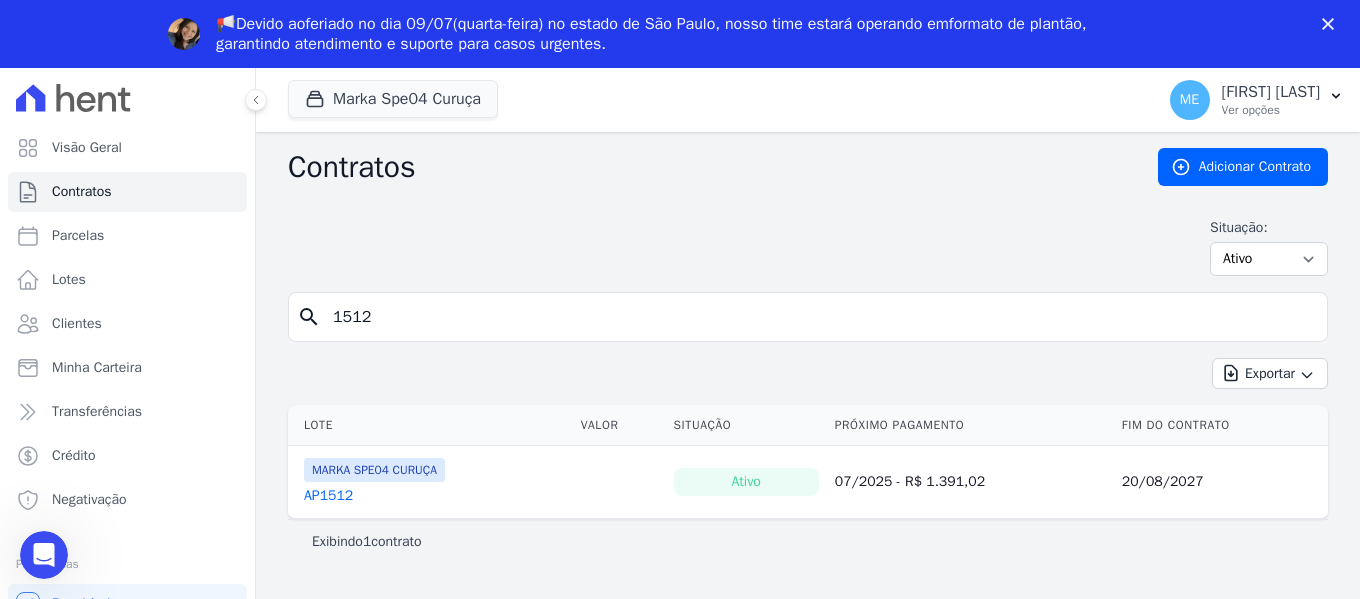 click on "AP1512" at bounding box center [328, 496] 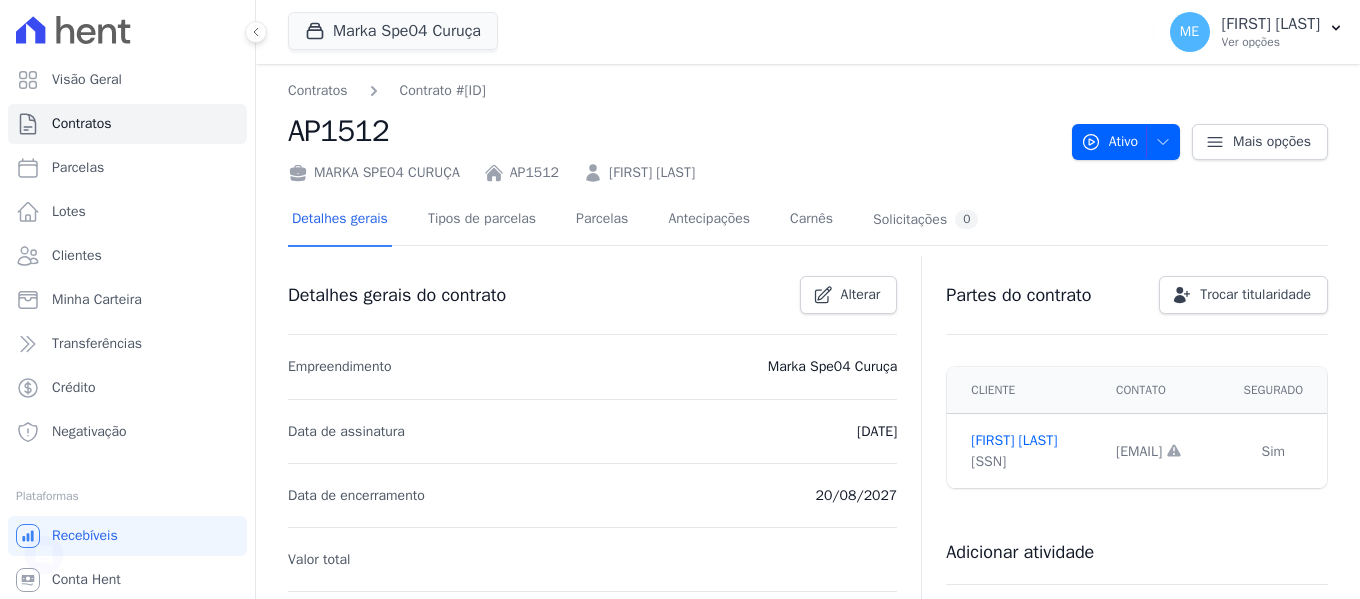 scroll, scrollTop: 0, scrollLeft: 0, axis: both 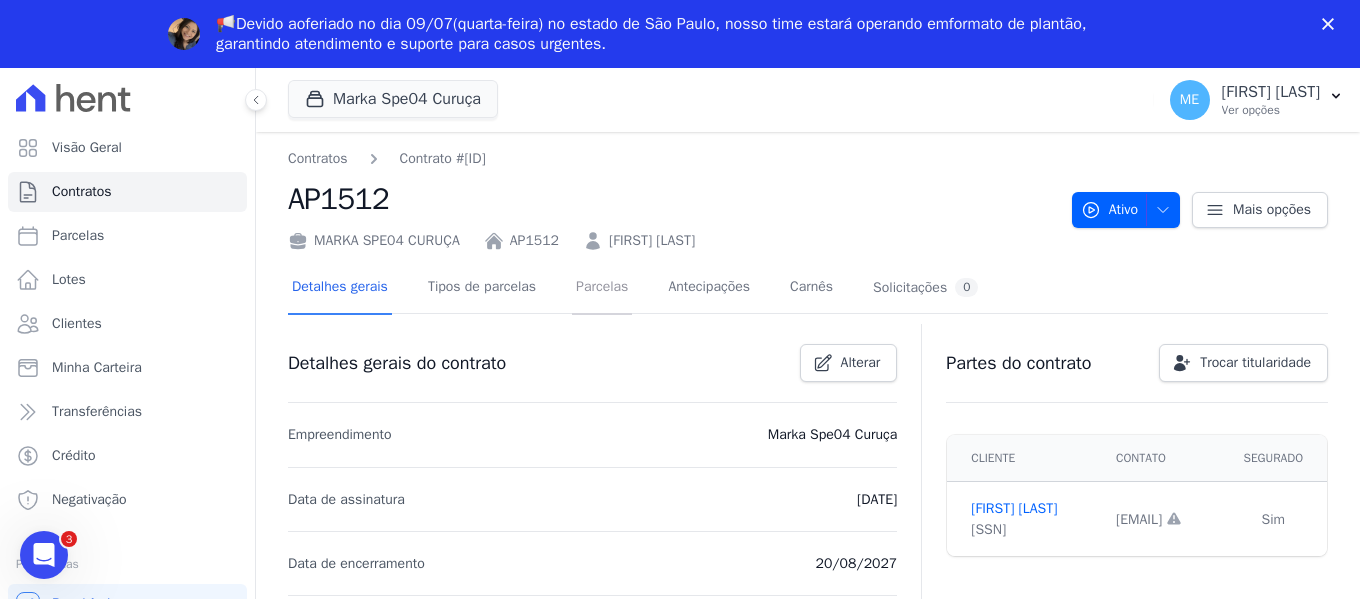 click on "Parcelas" at bounding box center (602, 288) 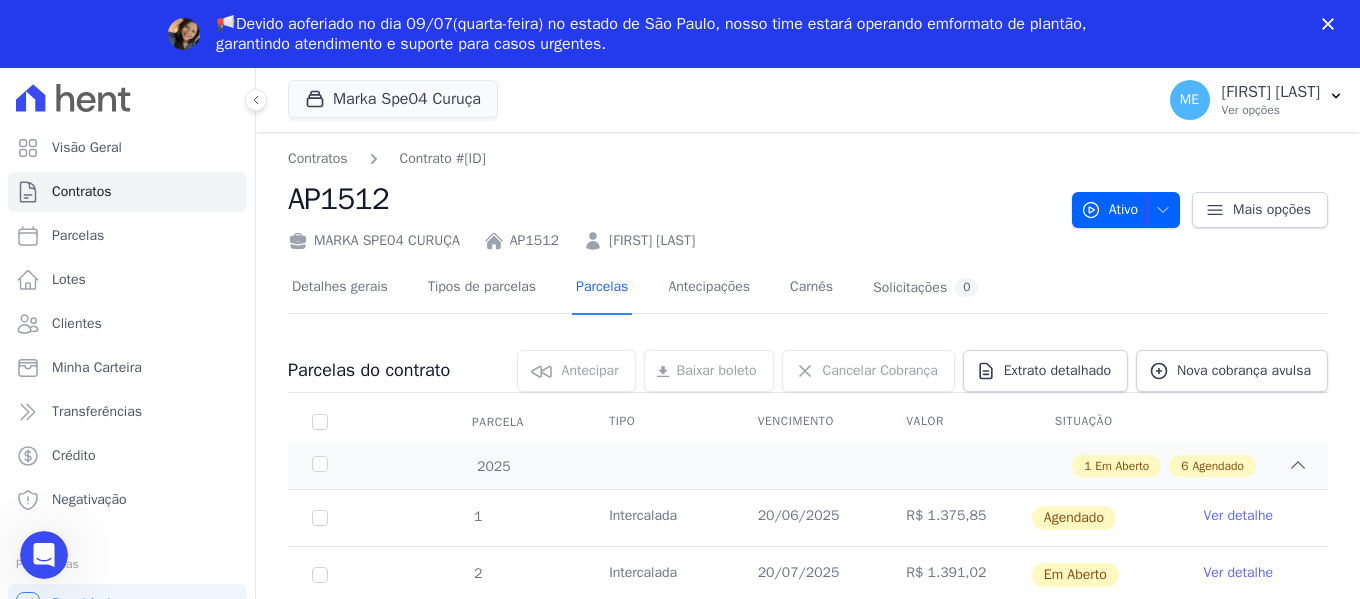 scroll, scrollTop: 0, scrollLeft: 0, axis: both 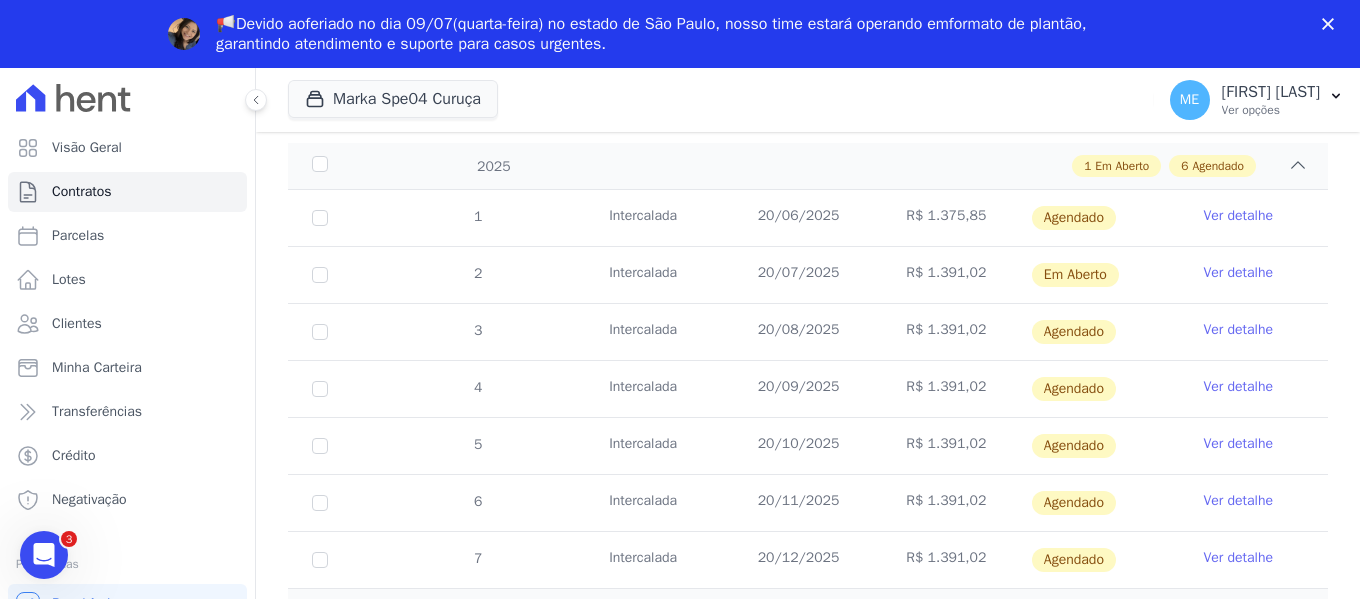 click on "Ver detalhe" at bounding box center [1238, 273] 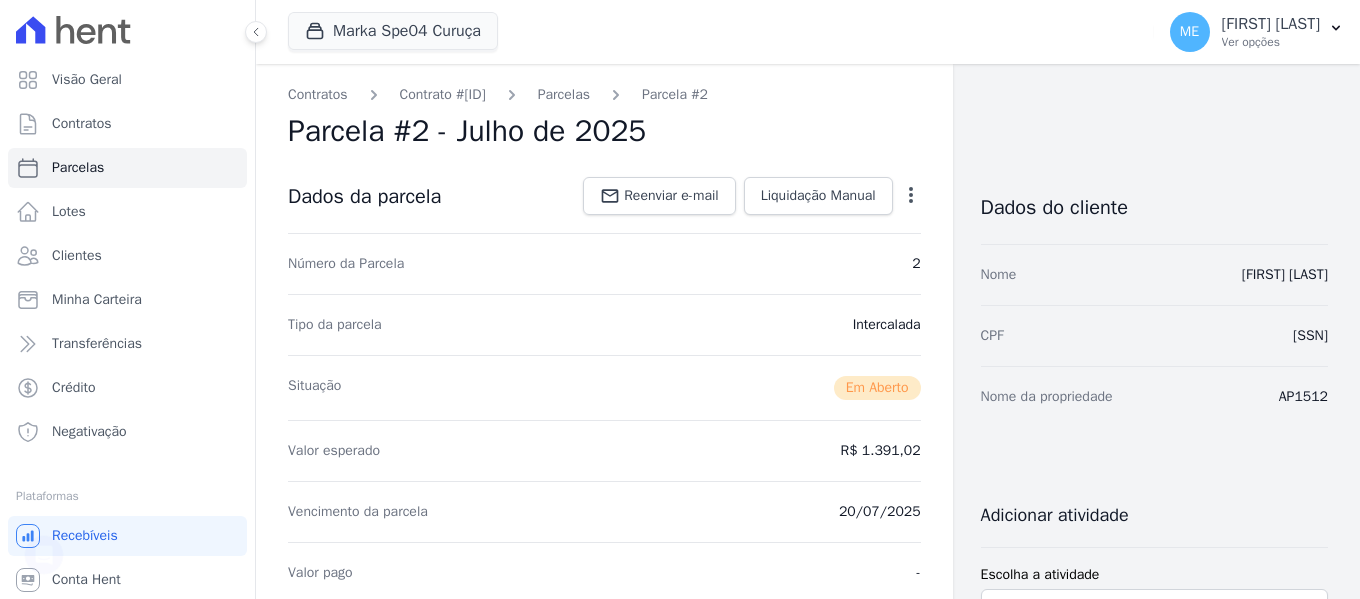 scroll, scrollTop: 0, scrollLeft: 0, axis: both 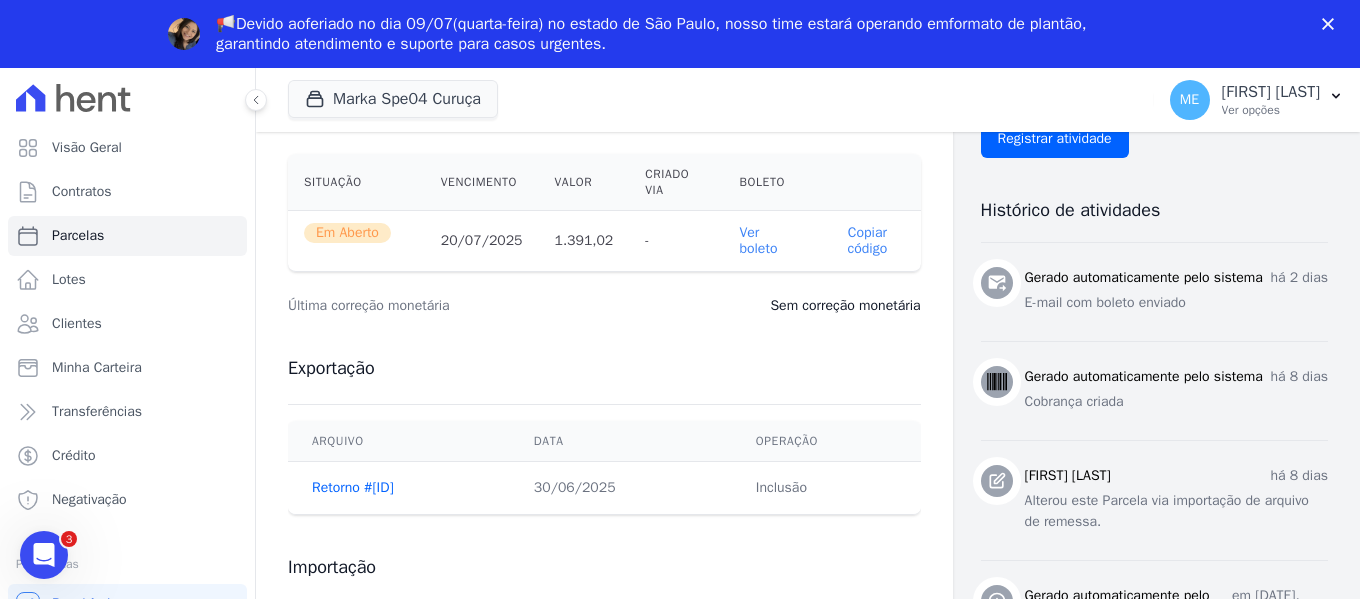 click on "Ver boleto" at bounding box center [758, 240] 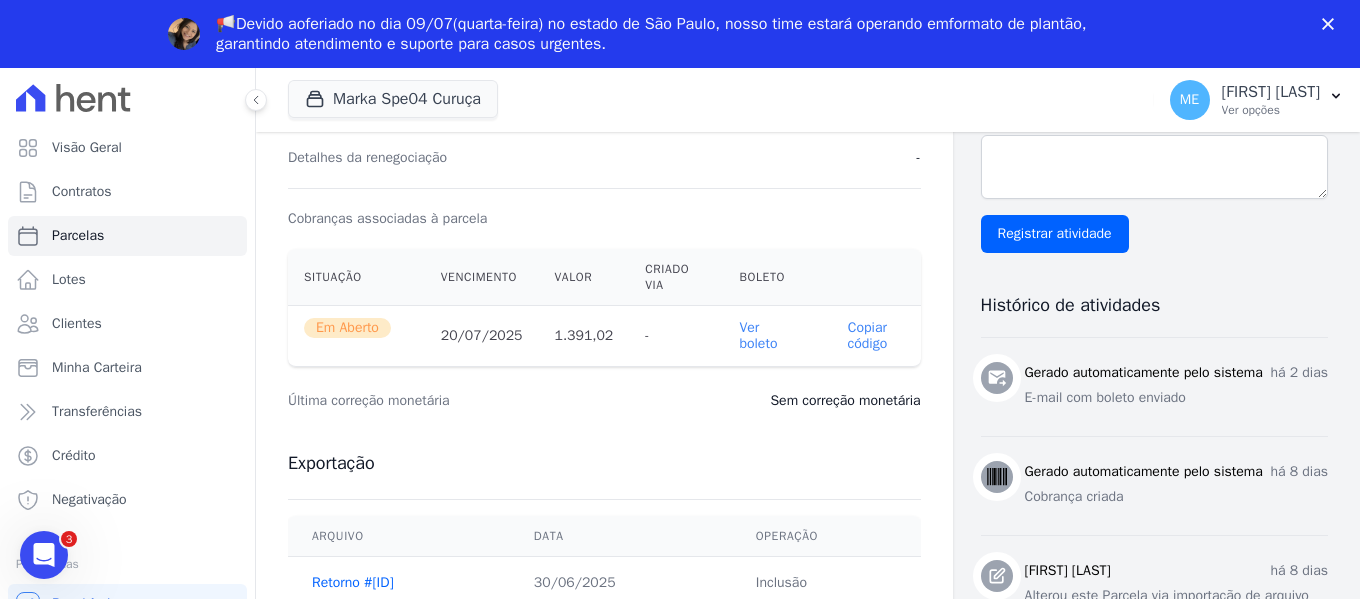 scroll, scrollTop: 300, scrollLeft: 0, axis: vertical 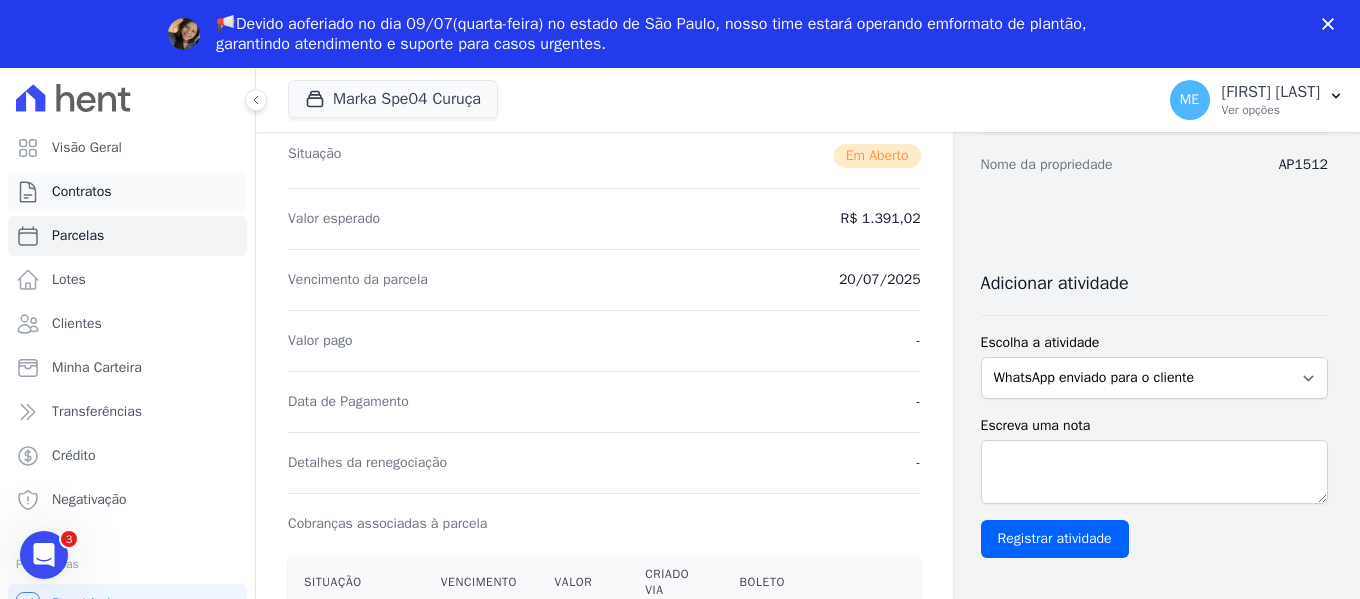 click on "Contratos" at bounding box center (82, 192) 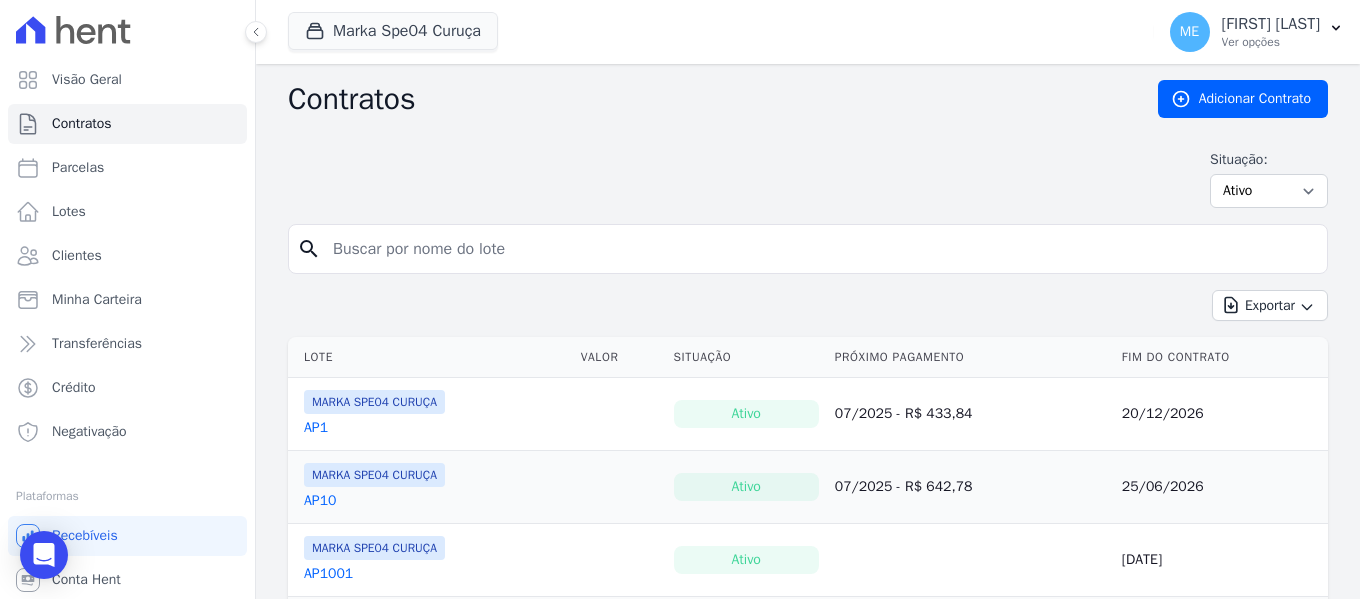 click at bounding box center (820, 249) 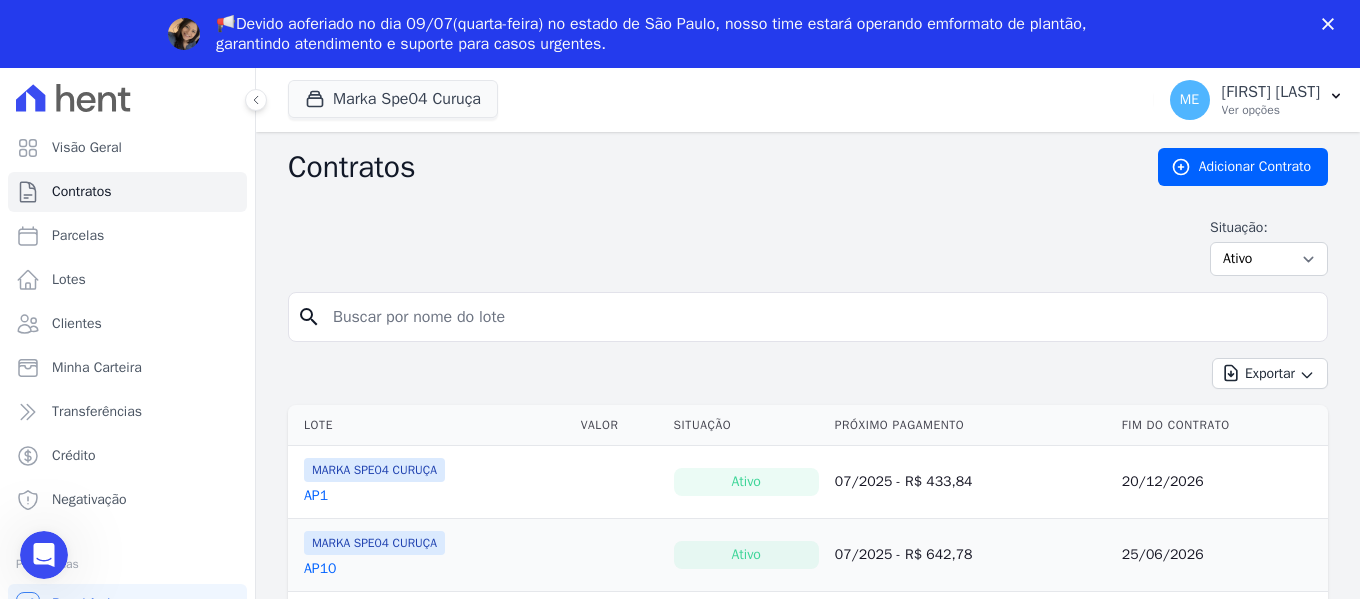 scroll, scrollTop: 0, scrollLeft: 0, axis: both 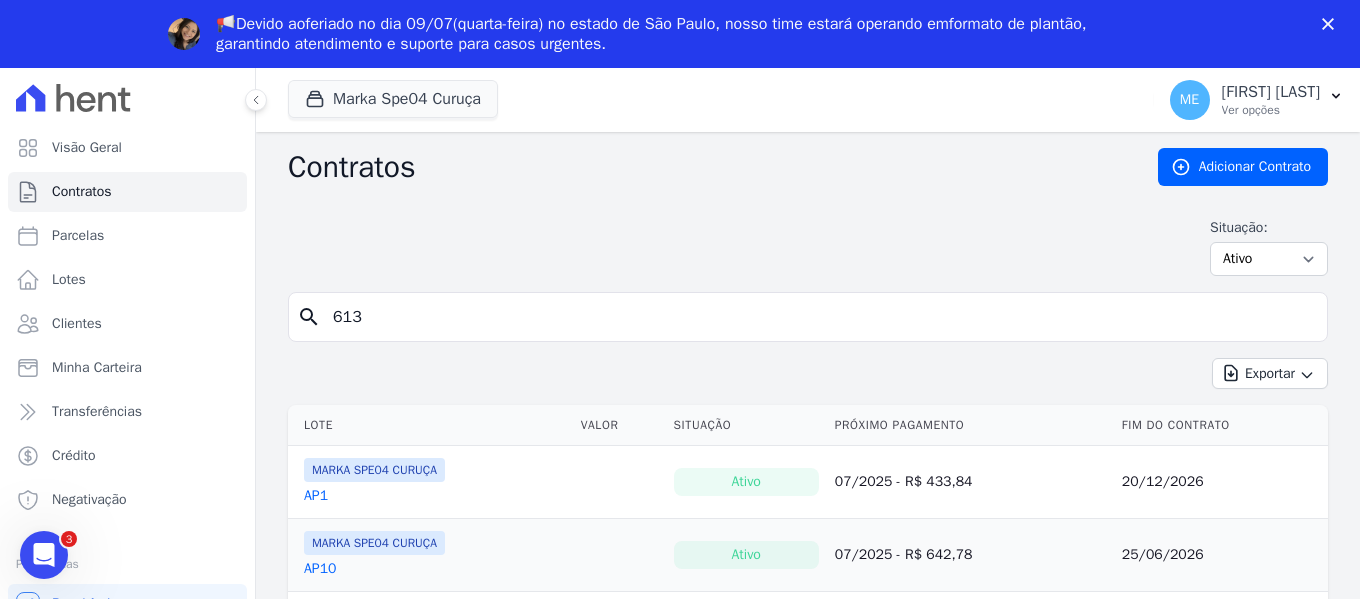 type on "613" 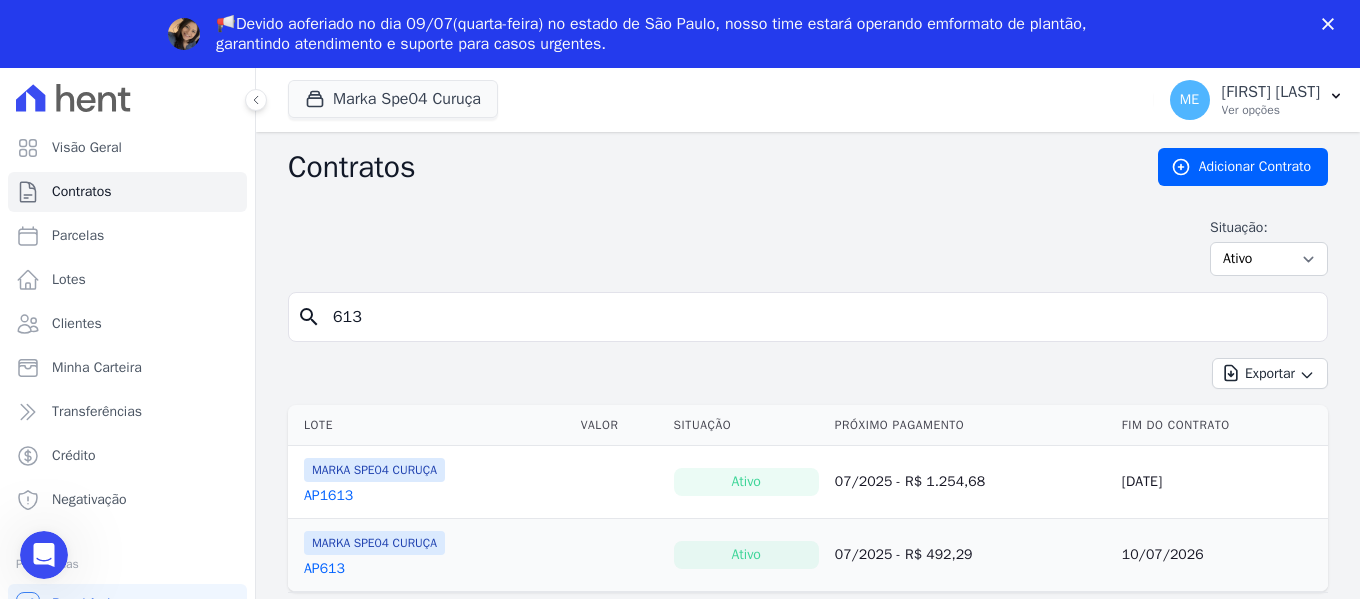 scroll, scrollTop: 0, scrollLeft: 0, axis: both 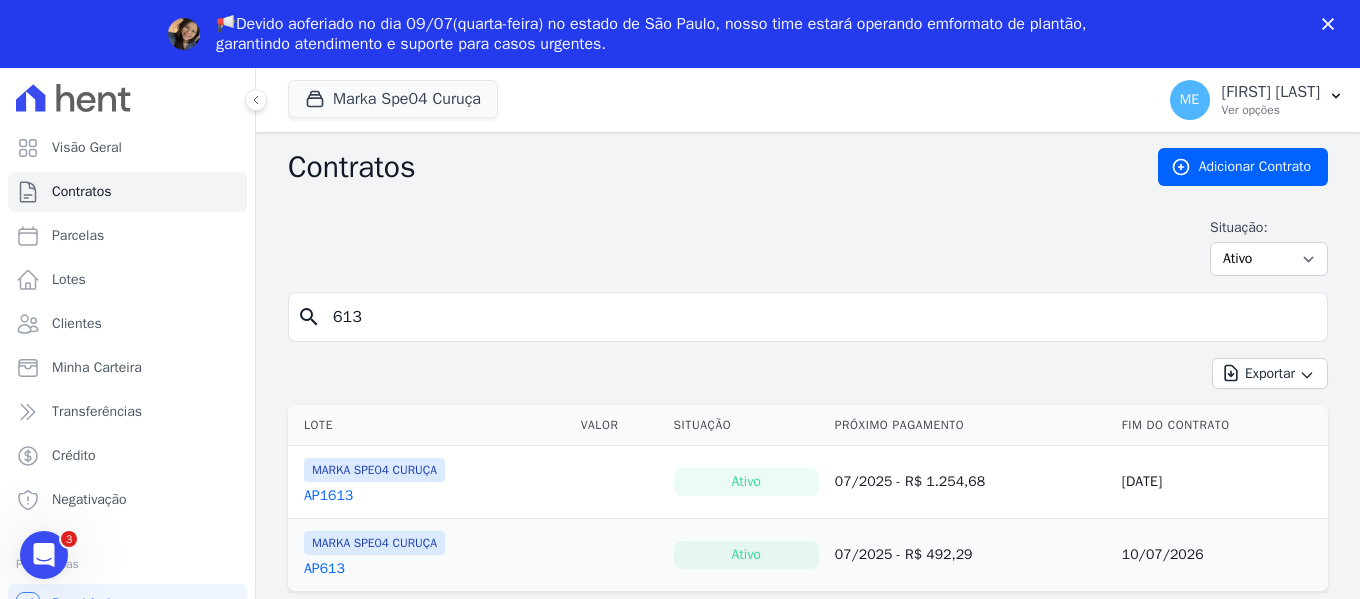 click on "AP613" at bounding box center [324, 569] 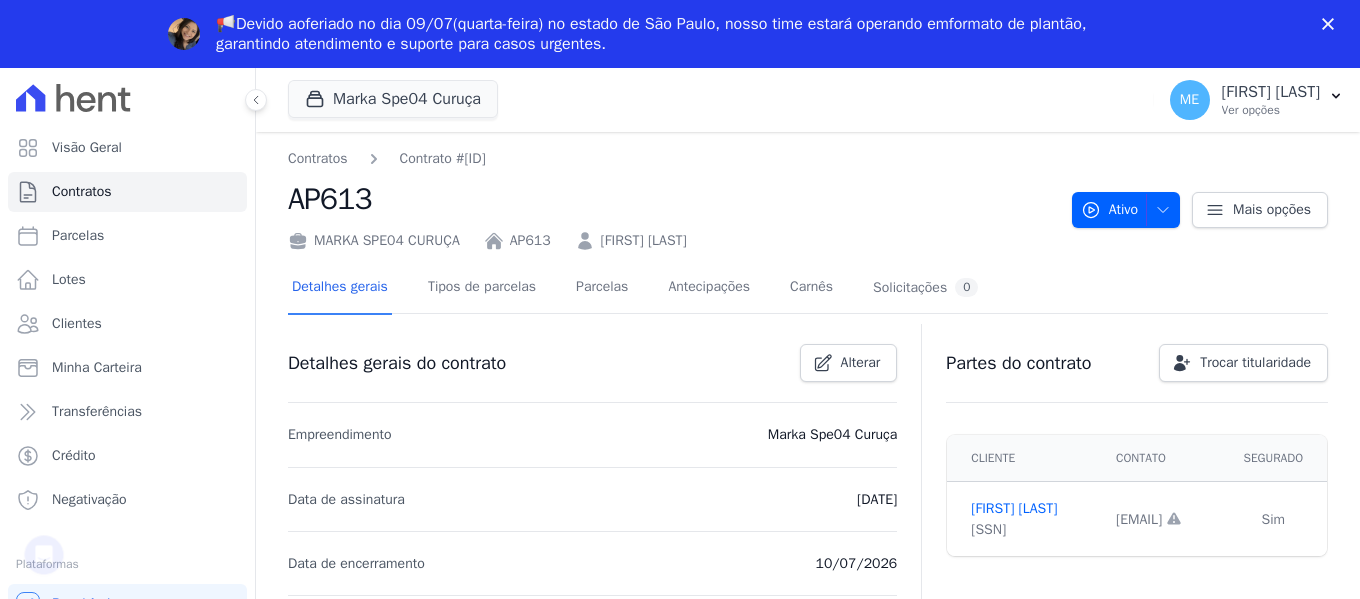 scroll, scrollTop: 0, scrollLeft: 0, axis: both 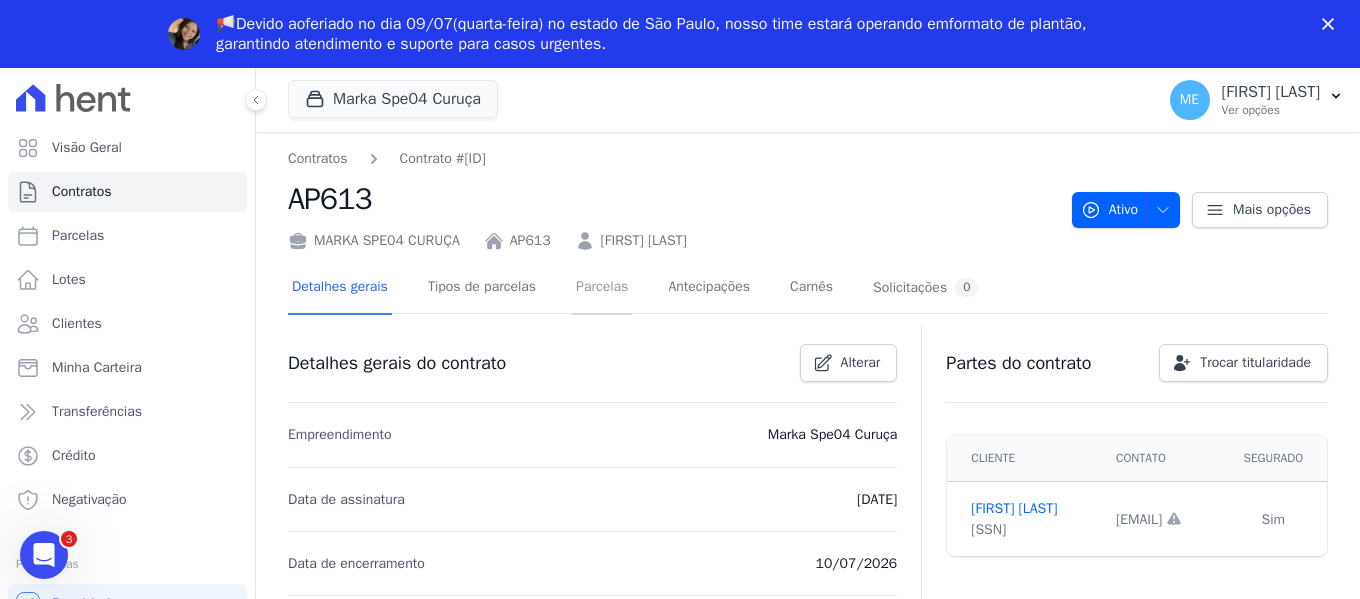click on "Parcelas" at bounding box center (602, 288) 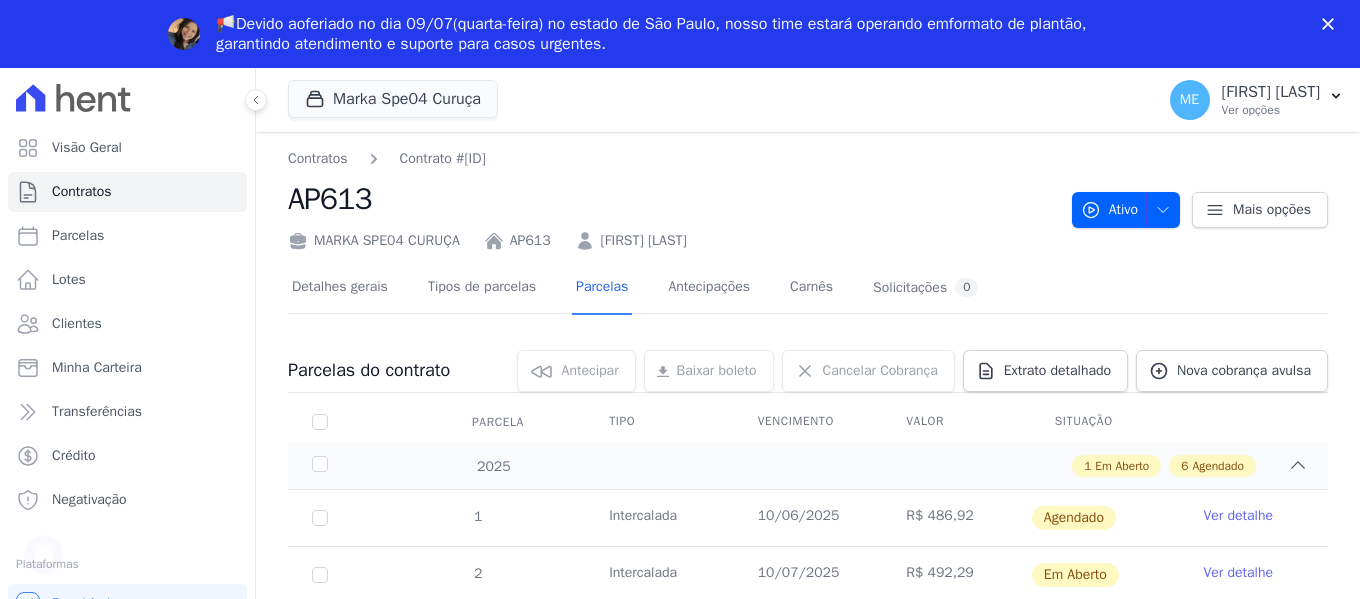 scroll, scrollTop: 0, scrollLeft: 0, axis: both 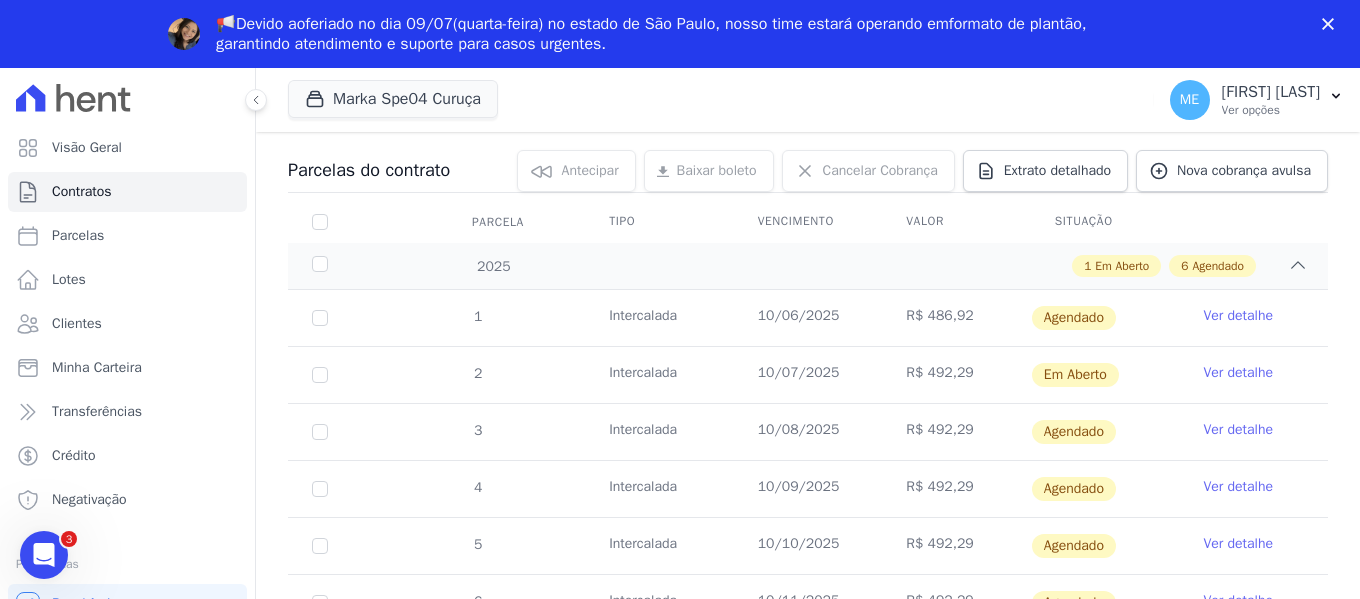 click on "Ver detalhe" at bounding box center [1238, 373] 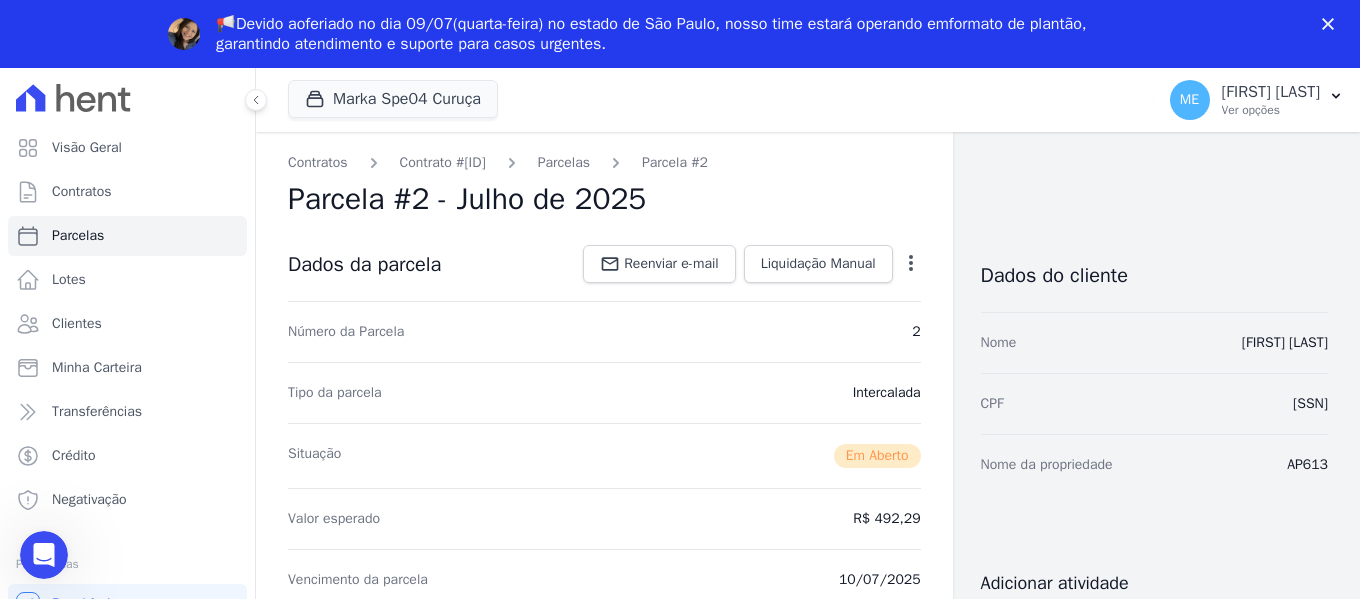 scroll, scrollTop: 0, scrollLeft: 0, axis: both 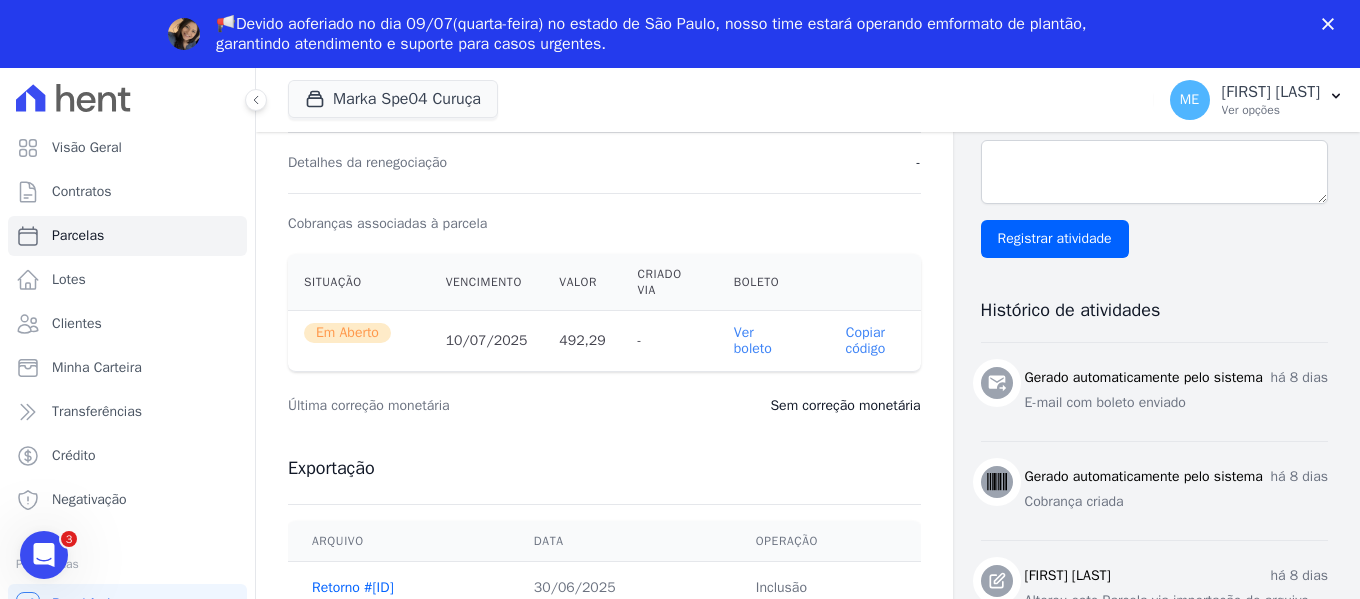 click on "Ver boleto" at bounding box center [753, 340] 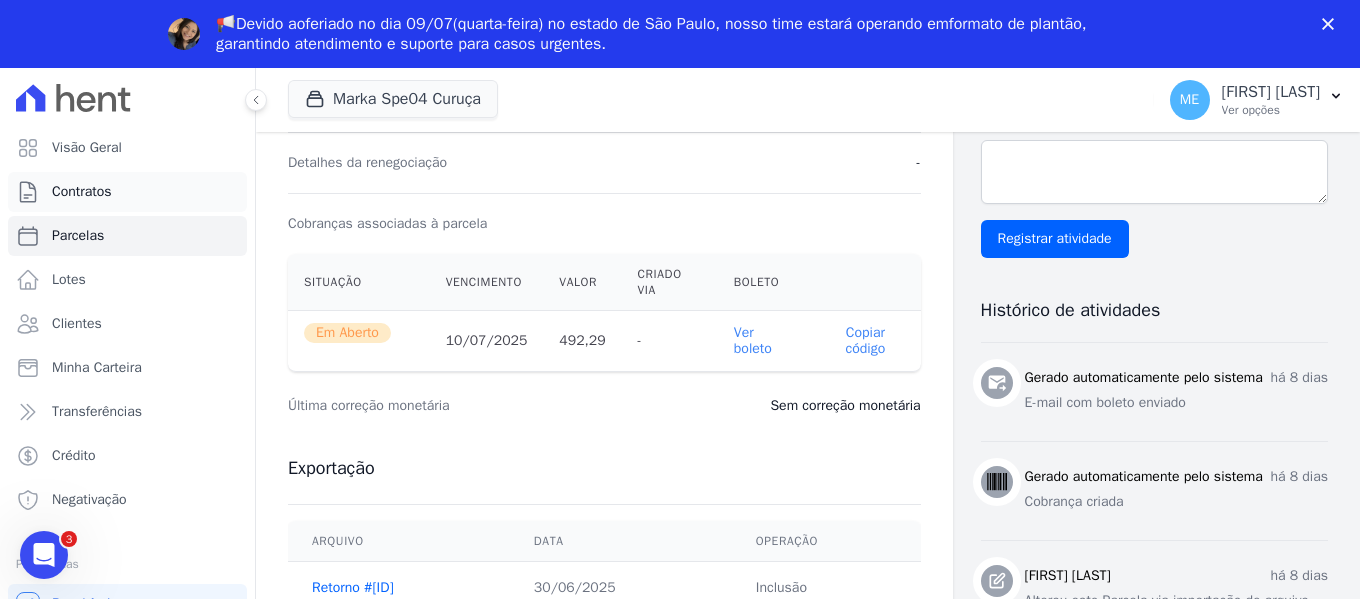 click on "Contratos" at bounding box center [127, 192] 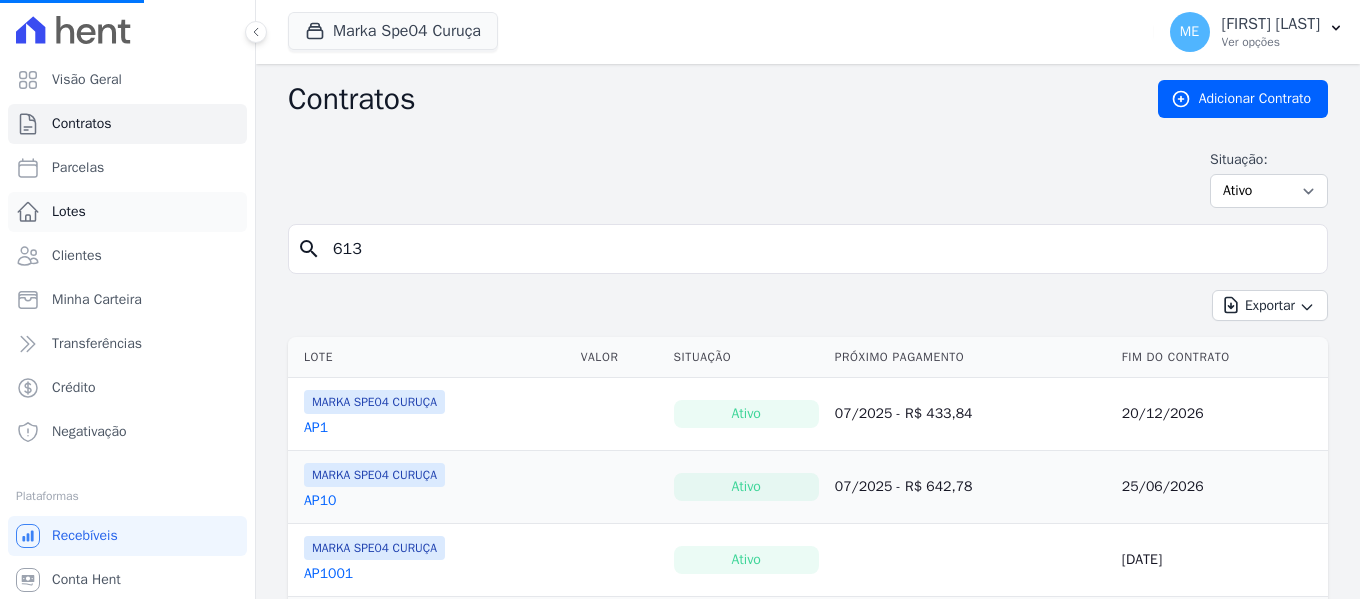 drag, startPoint x: 391, startPoint y: 254, endPoint x: 191, endPoint y: 210, distance: 204.7828 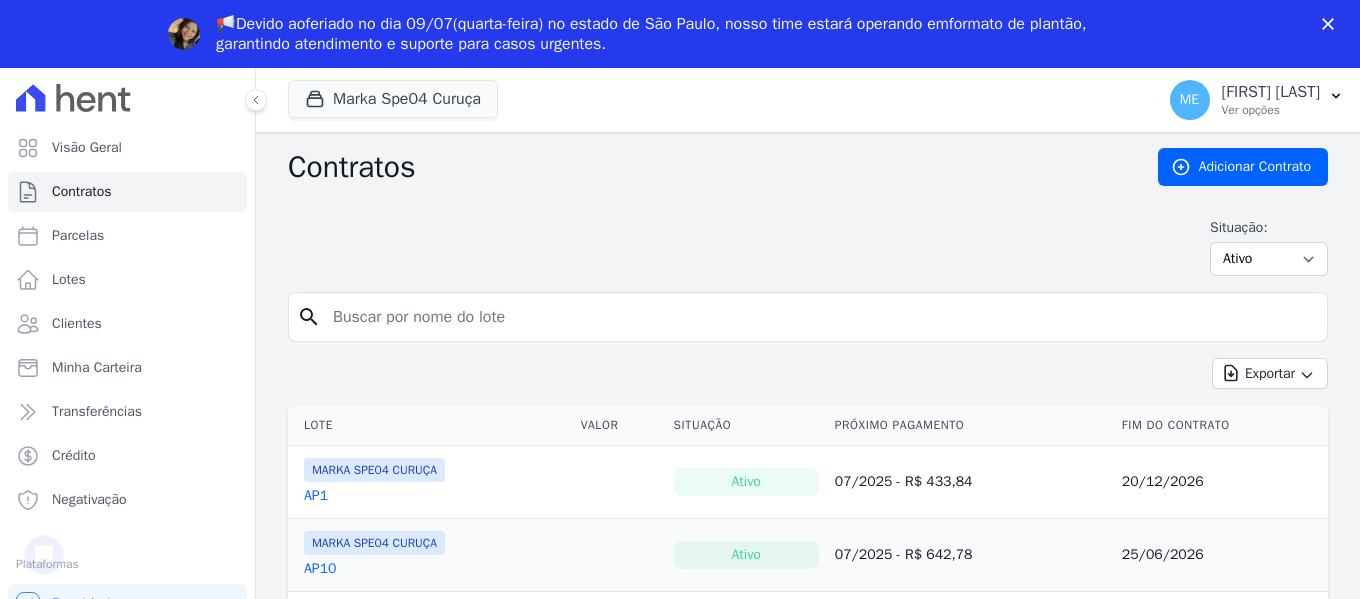 scroll, scrollTop: 0, scrollLeft: 0, axis: both 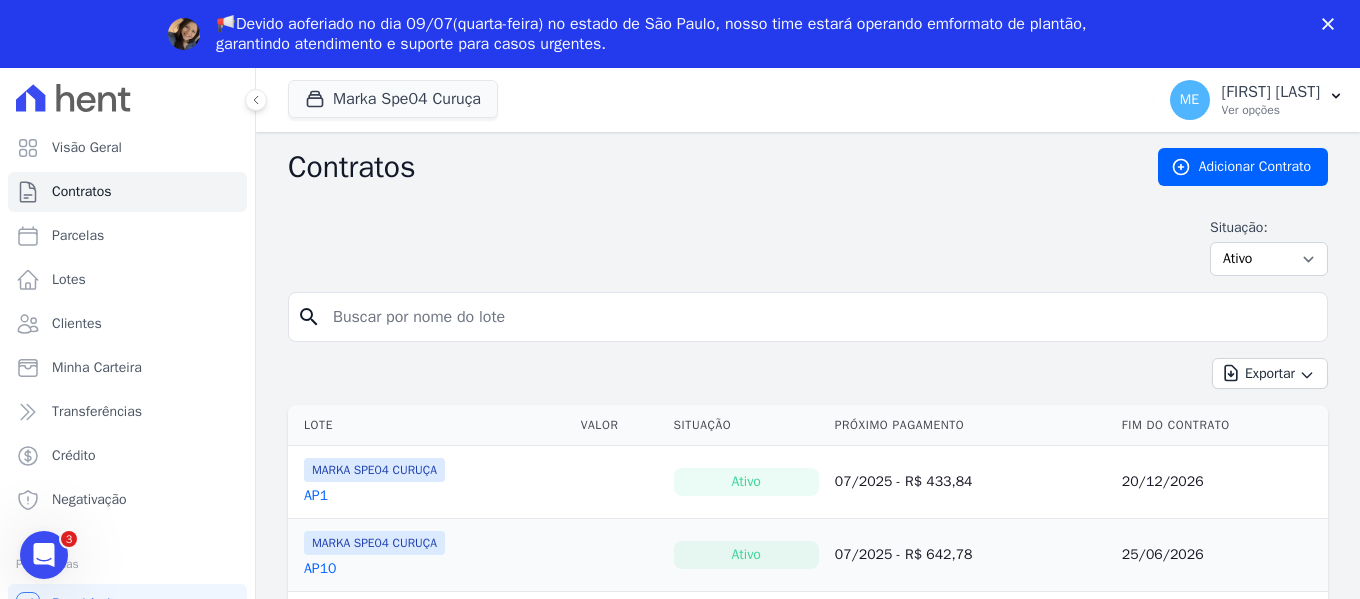 click at bounding box center [820, 317] 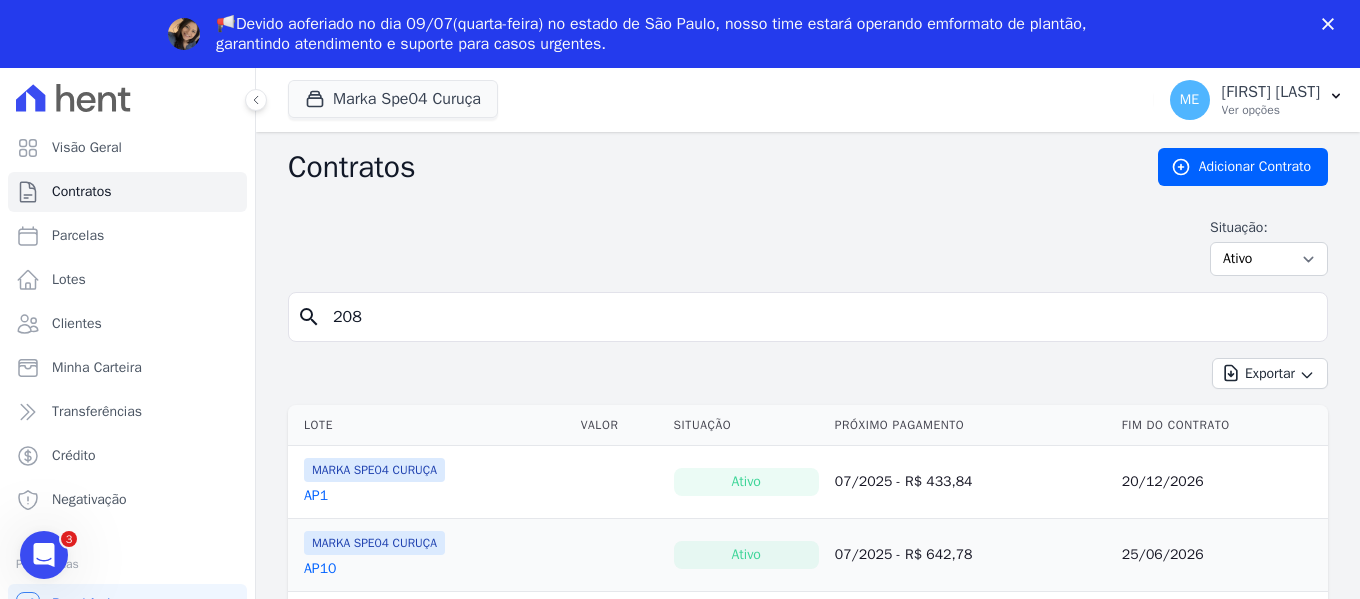 type on "208" 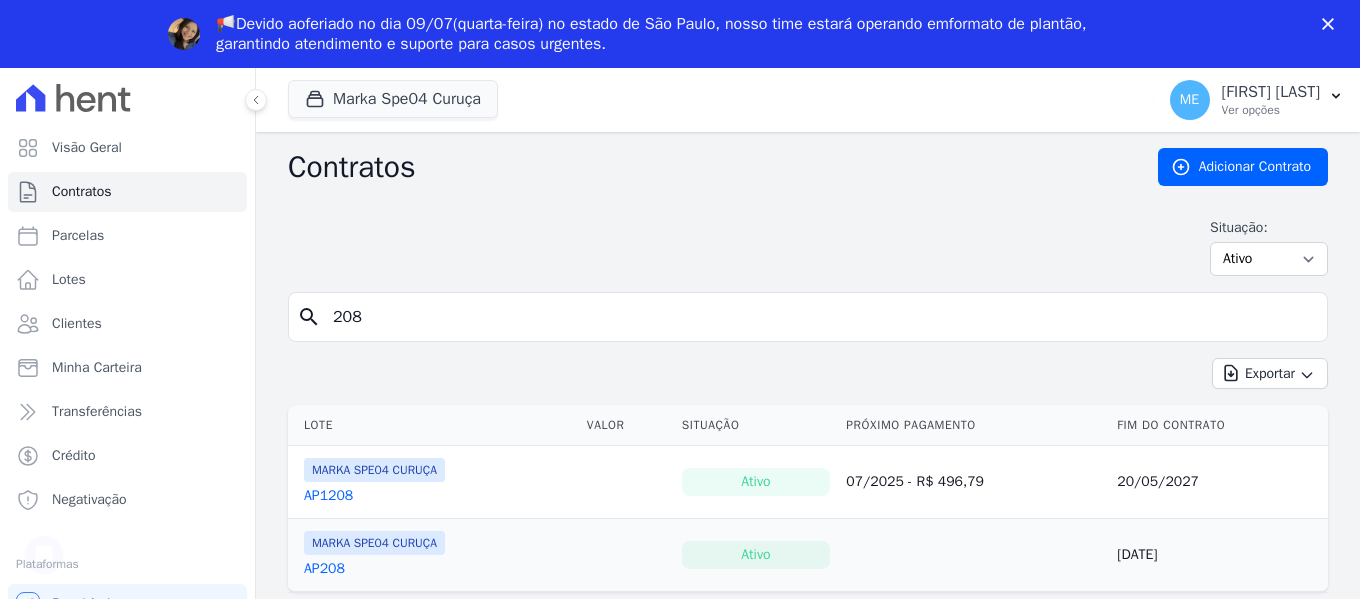 scroll, scrollTop: 0, scrollLeft: 0, axis: both 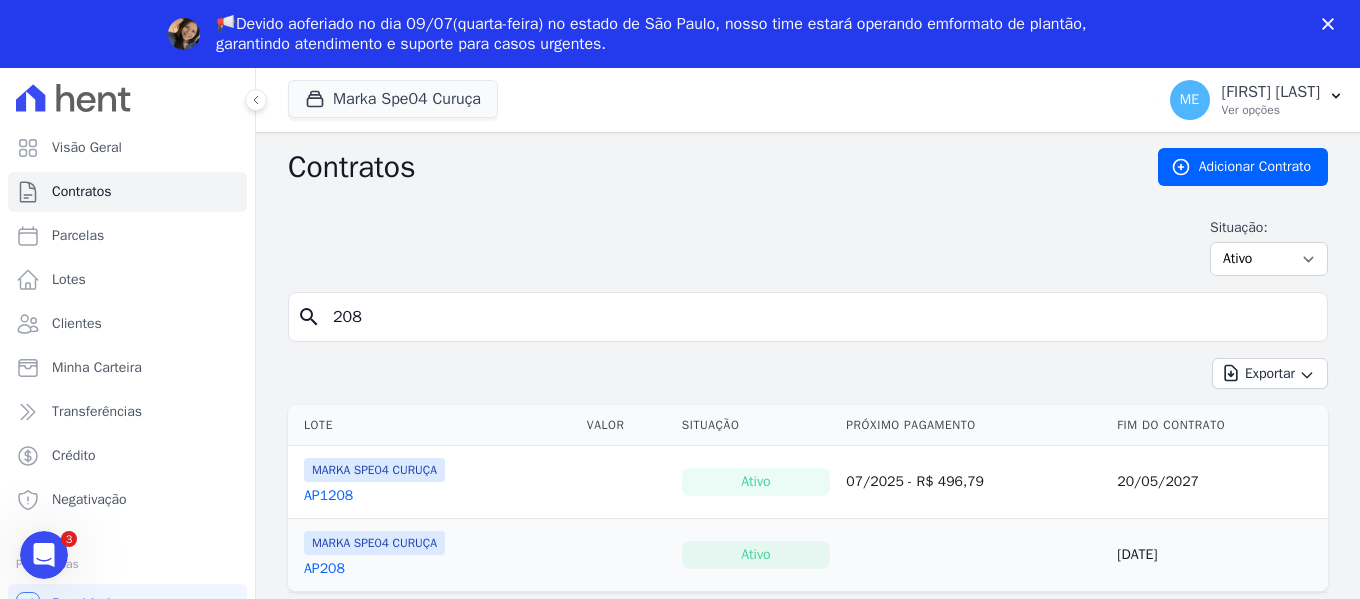 click on "AP208" at bounding box center (324, 569) 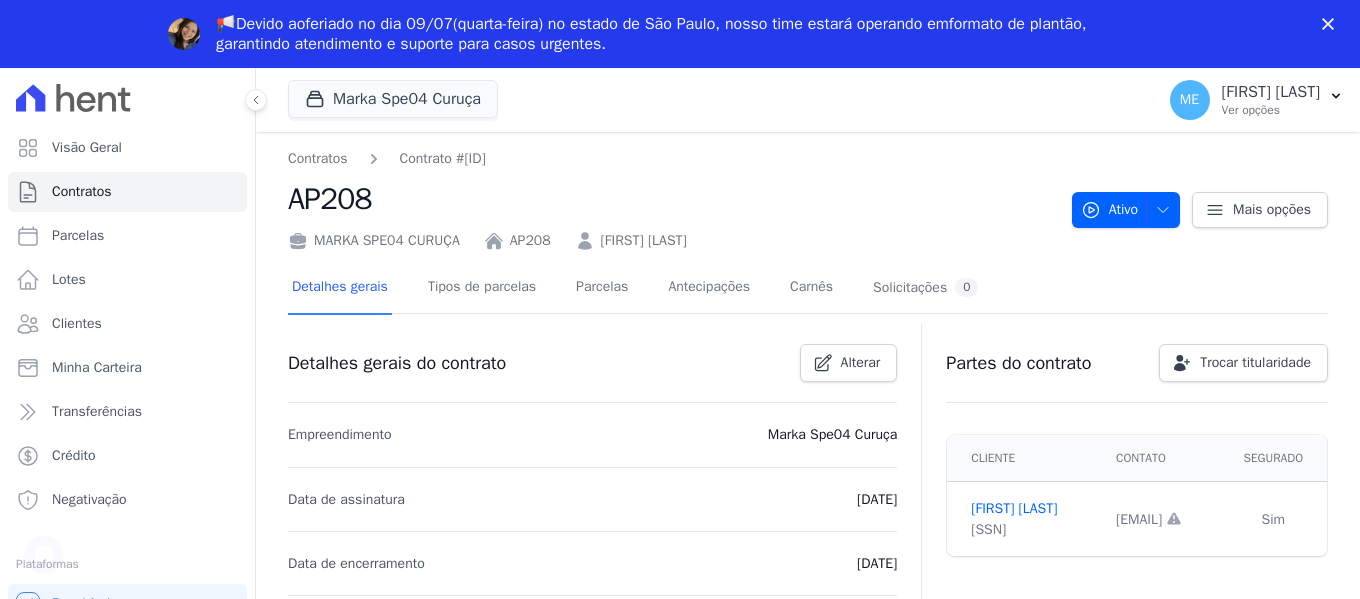 scroll, scrollTop: 0, scrollLeft: 0, axis: both 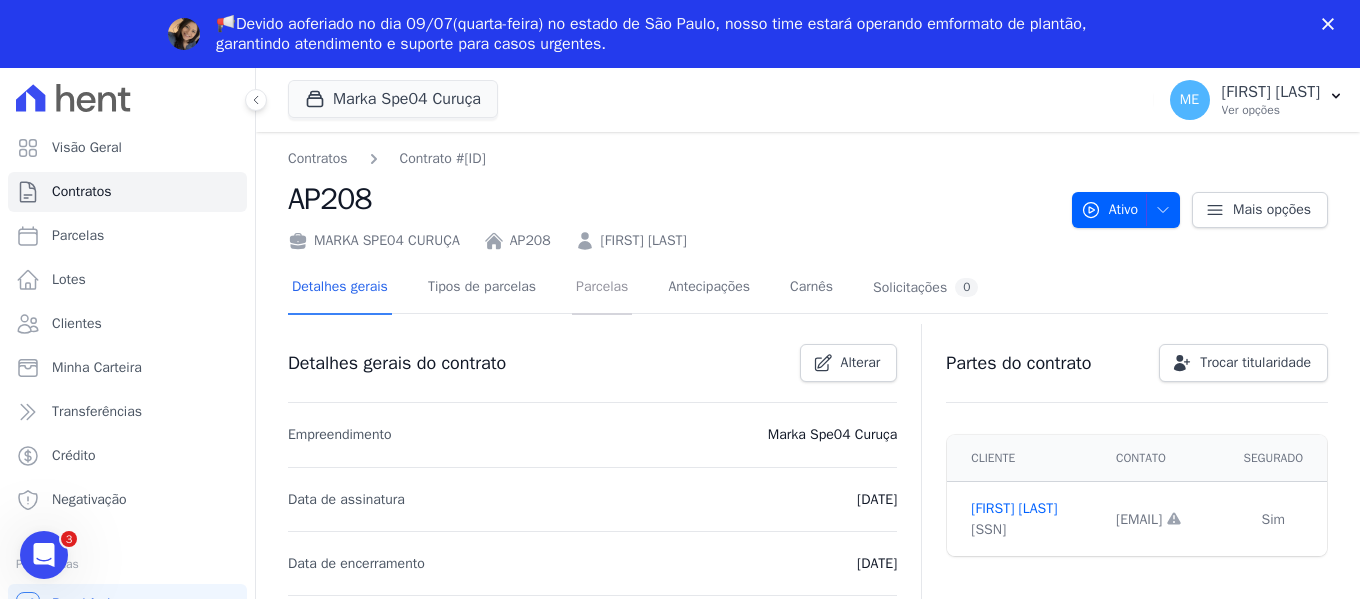 click on "Parcelas" at bounding box center [602, 288] 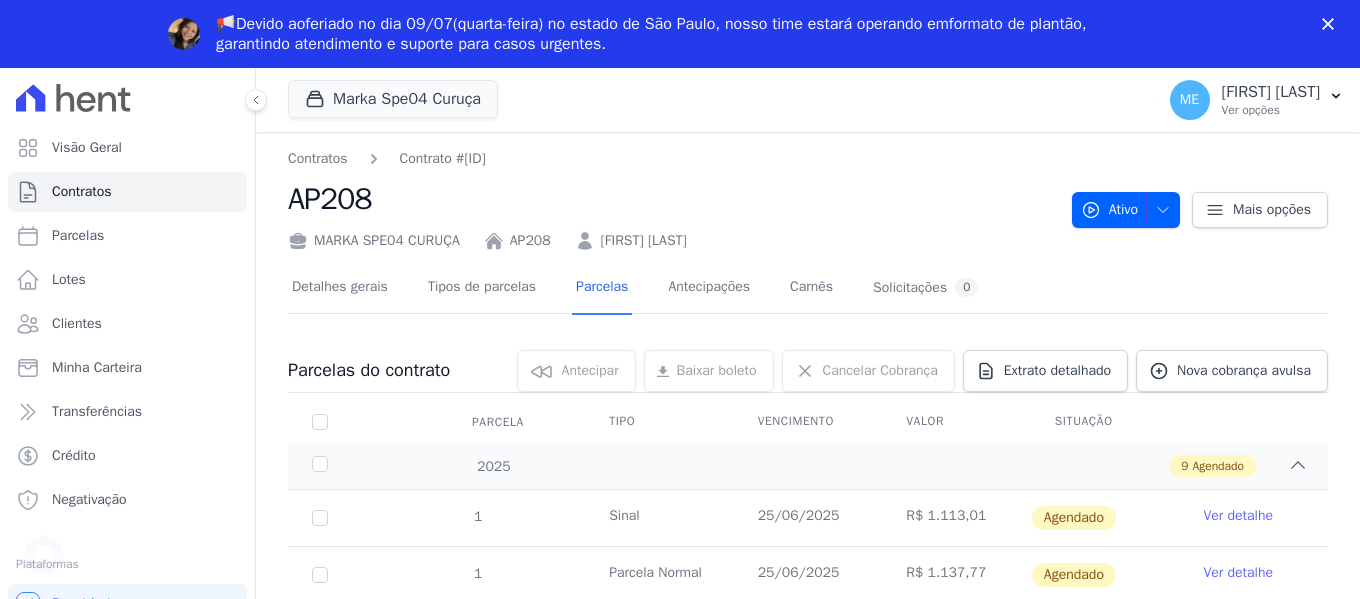 scroll, scrollTop: 0, scrollLeft: 0, axis: both 